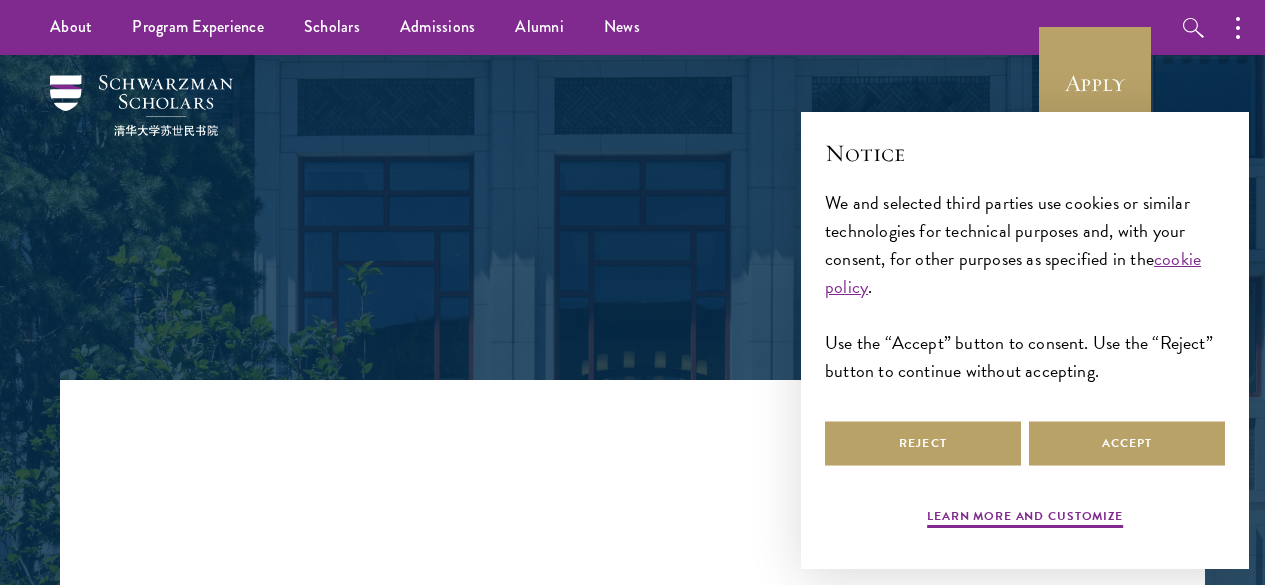 scroll, scrollTop: 0, scrollLeft: 0, axis: both 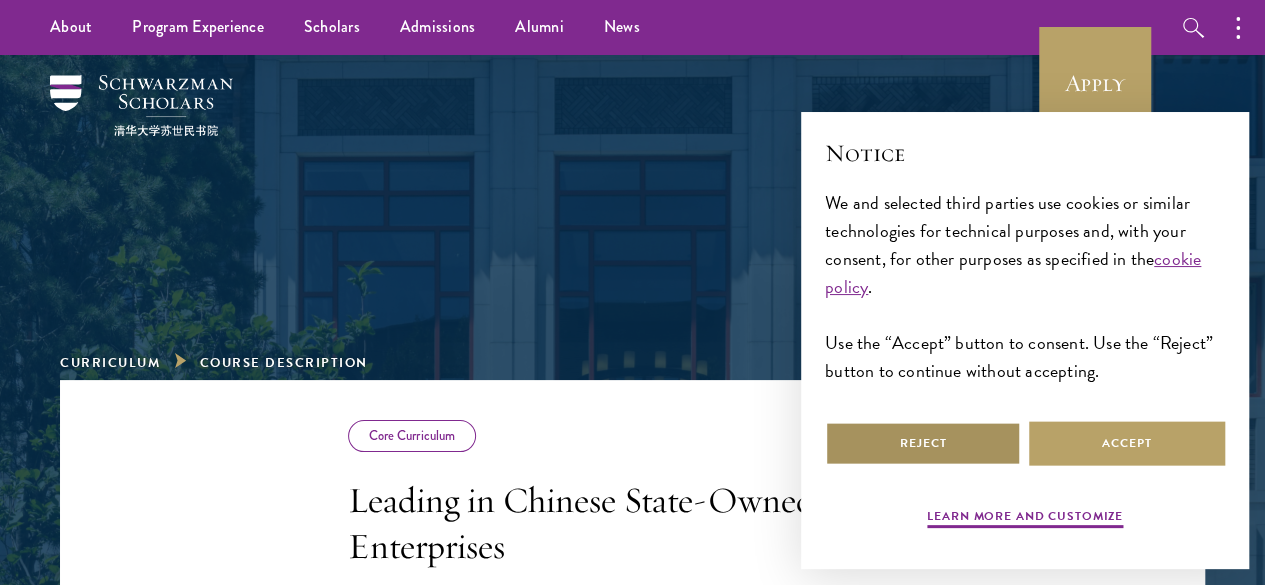 click on "Reject" at bounding box center [923, 443] 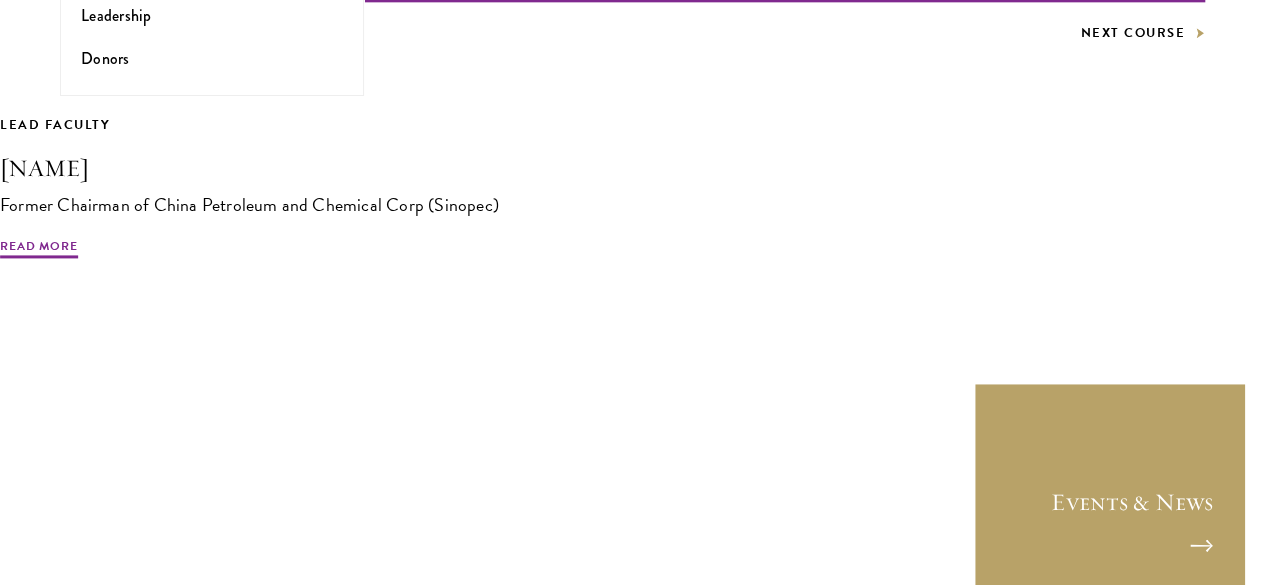 scroll, scrollTop: 1307, scrollLeft: 0, axis: vertical 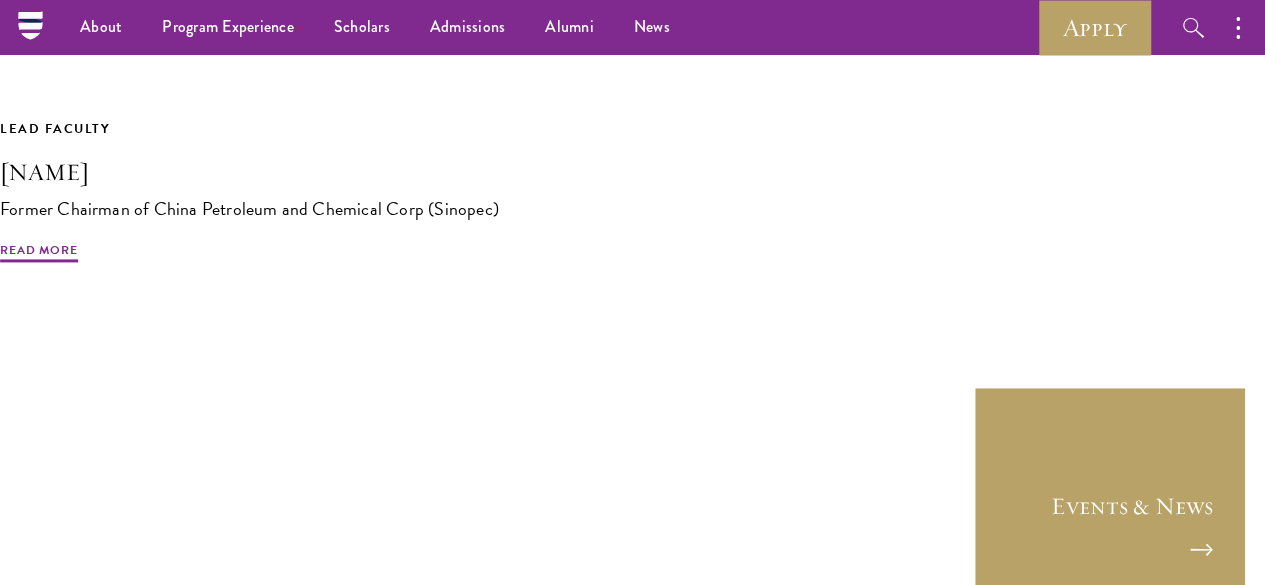 click on "Previous Course" at bounding box center [141, 37] 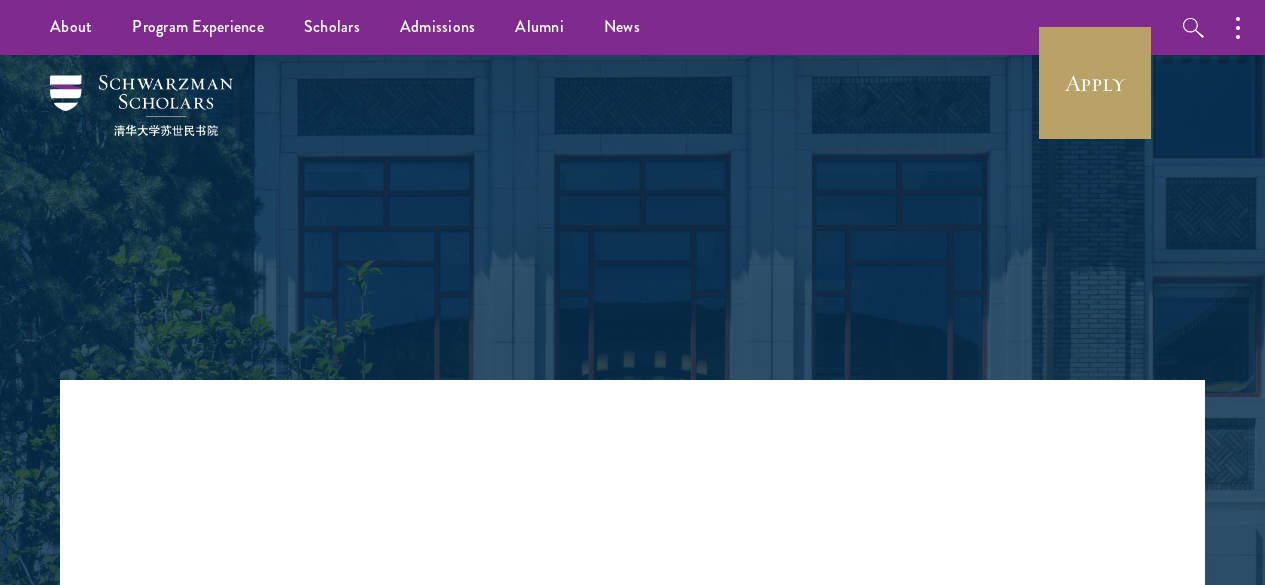 scroll, scrollTop: 0, scrollLeft: 0, axis: both 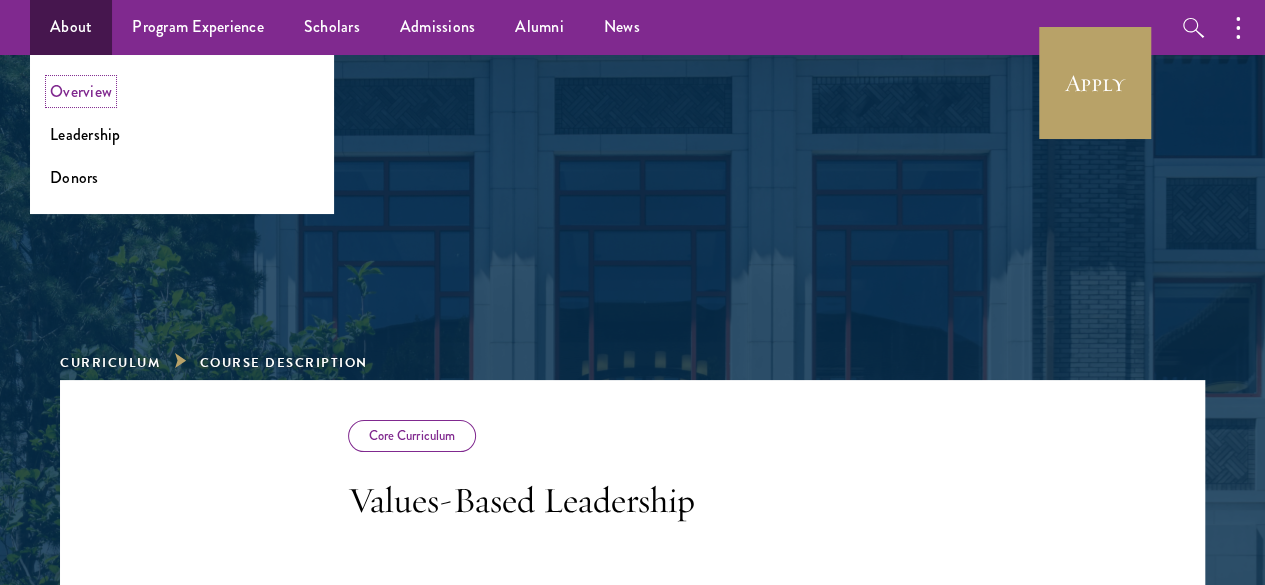 click on "Overview" at bounding box center [81, 91] 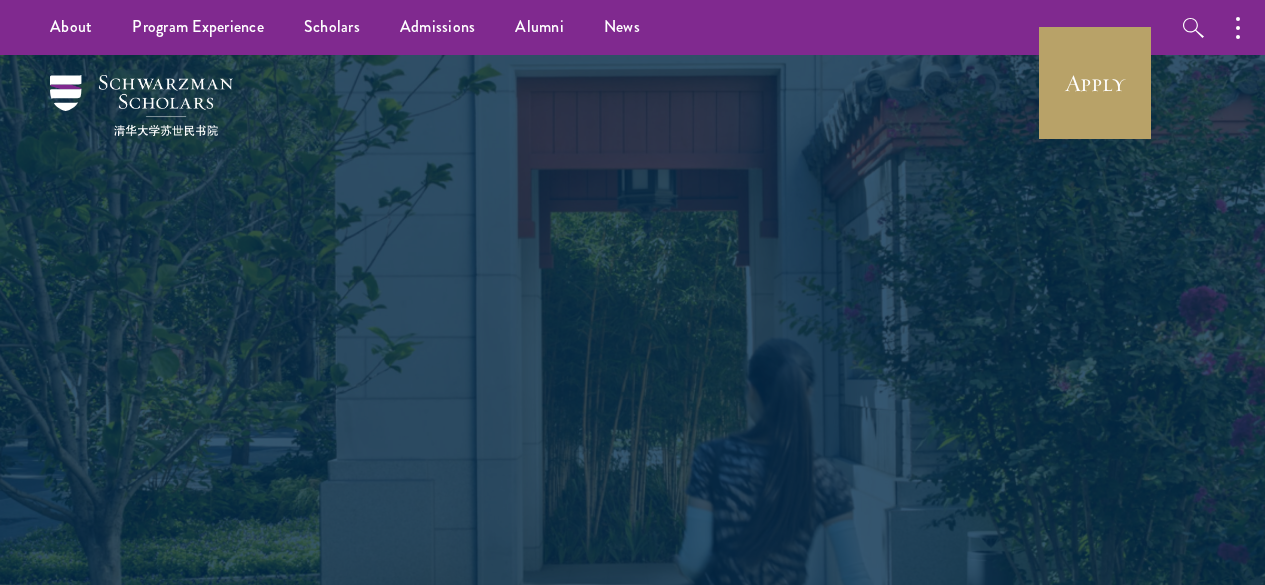 scroll, scrollTop: 0, scrollLeft: 0, axis: both 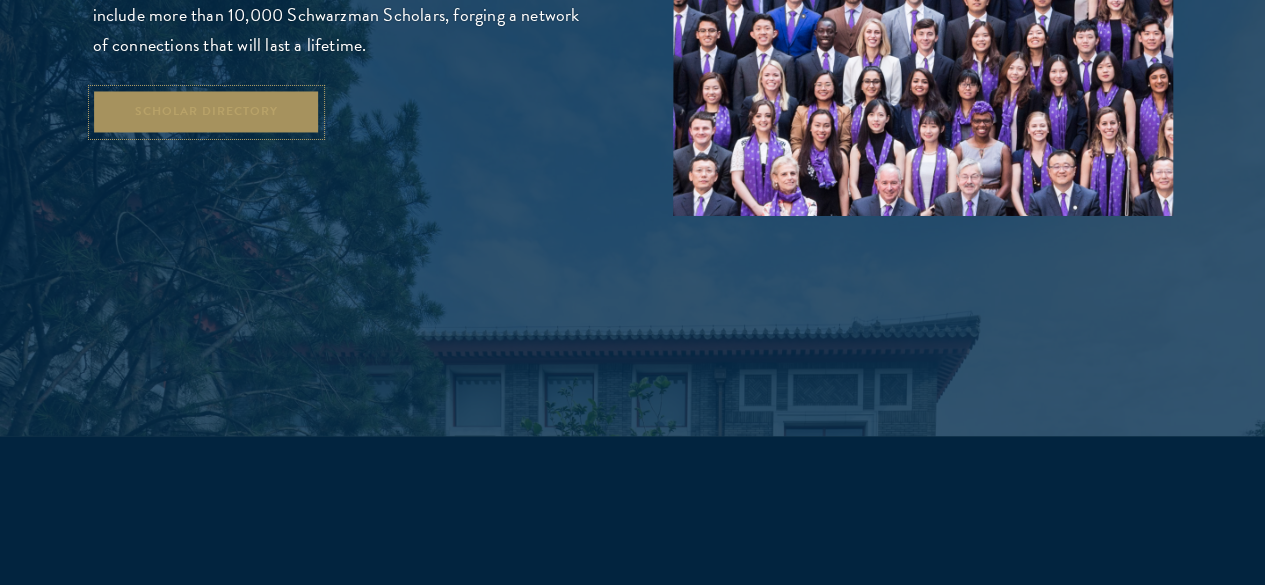 click on "Scholar Directory" at bounding box center [207, 112] 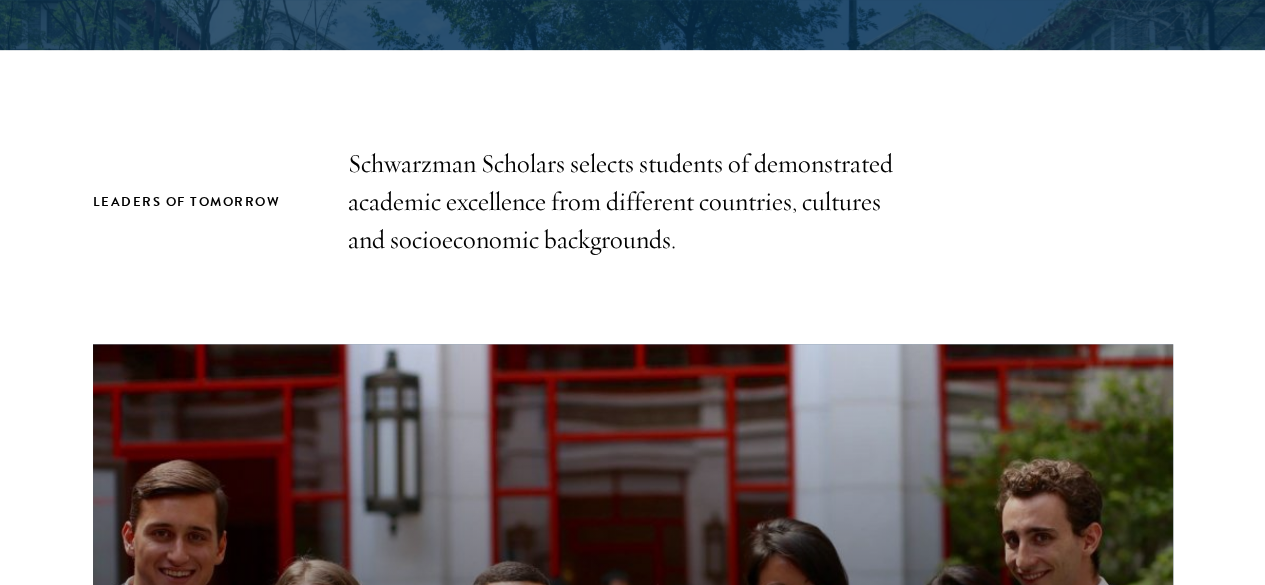 scroll, scrollTop: 0, scrollLeft: 0, axis: both 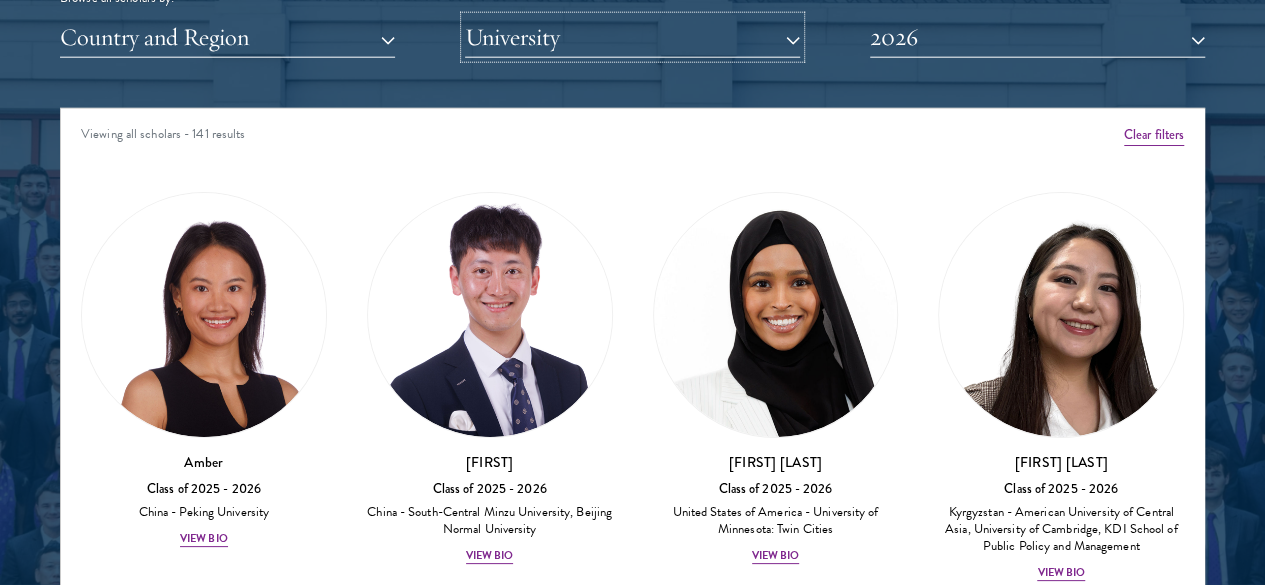 click on "University" at bounding box center (632, 37) 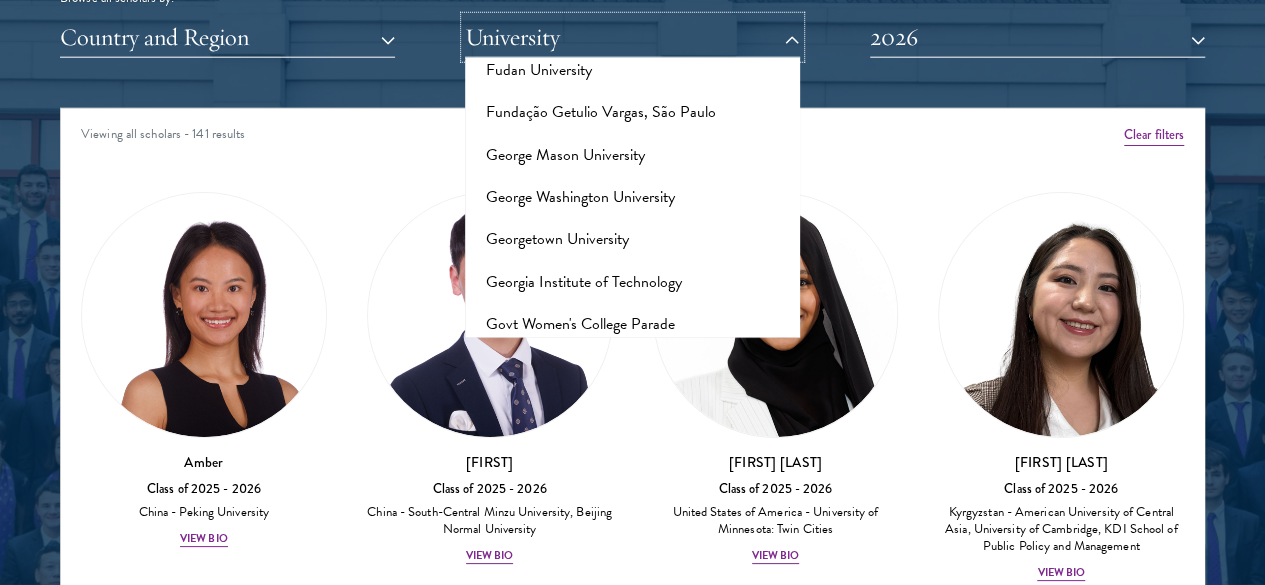 scroll, scrollTop: 4600, scrollLeft: 0, axis: vertical 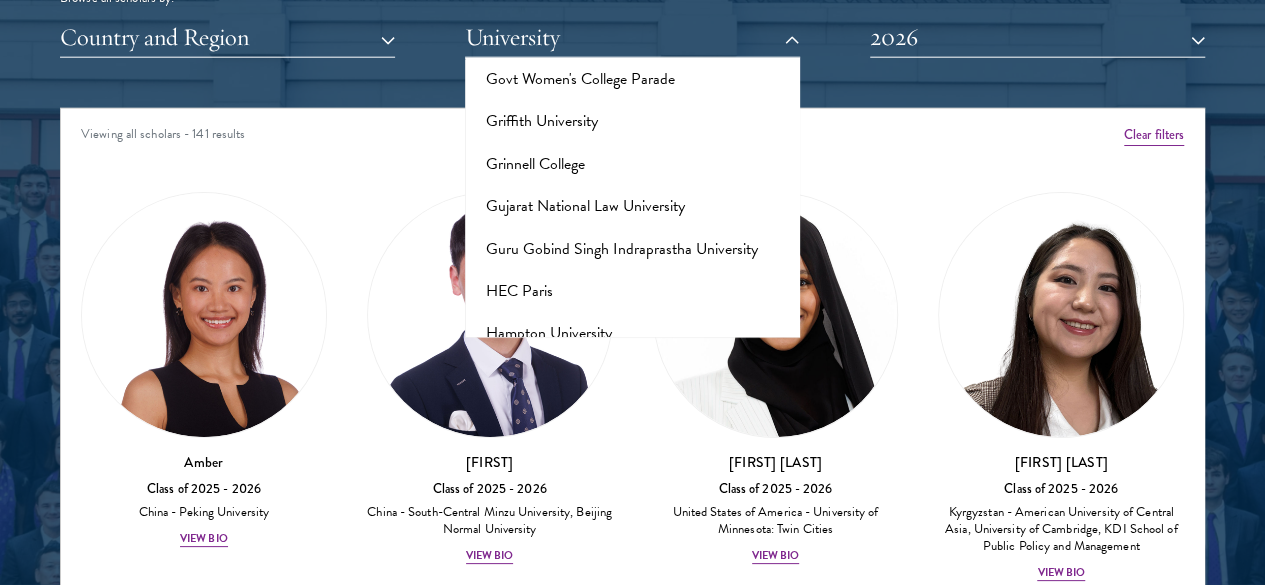 click on "Viewing all scholars - 141 results" at bounding box center [632, 137] 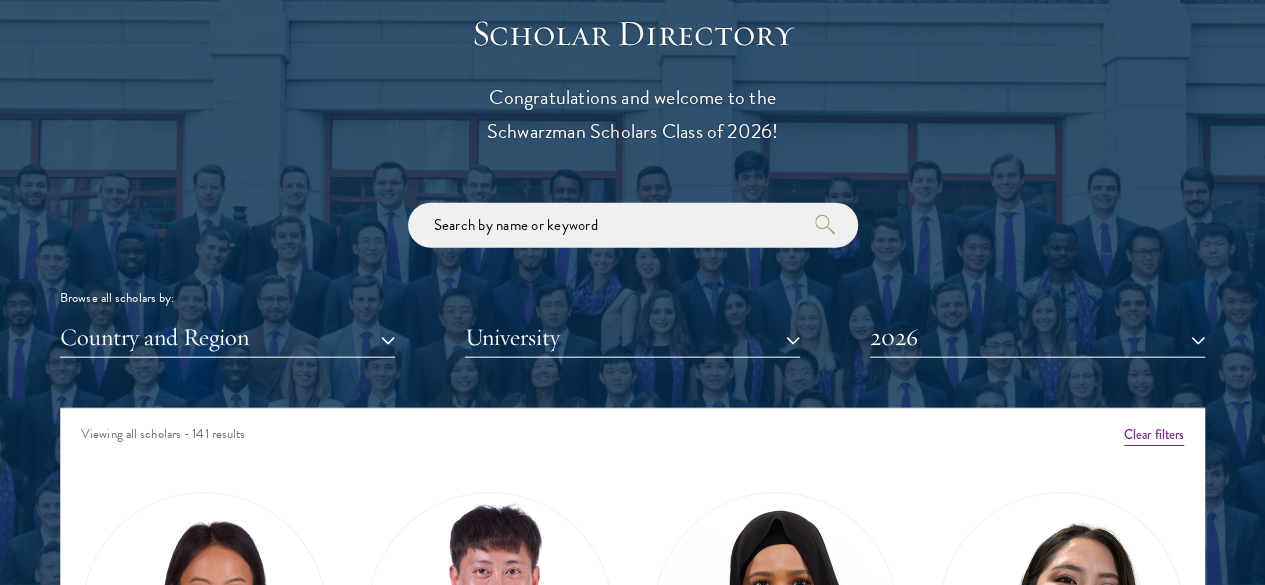 scroll, scrollTop: 2400, scrollLeft: 0, axis: vertical 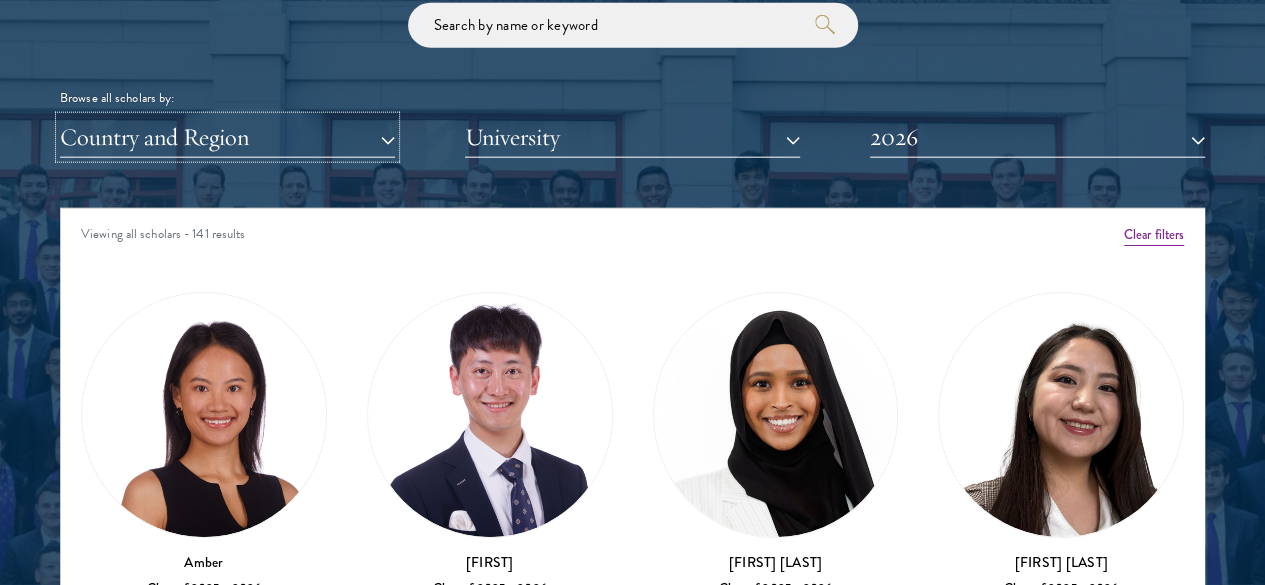 click on "Country and Region" at bounding box center [227, 137] 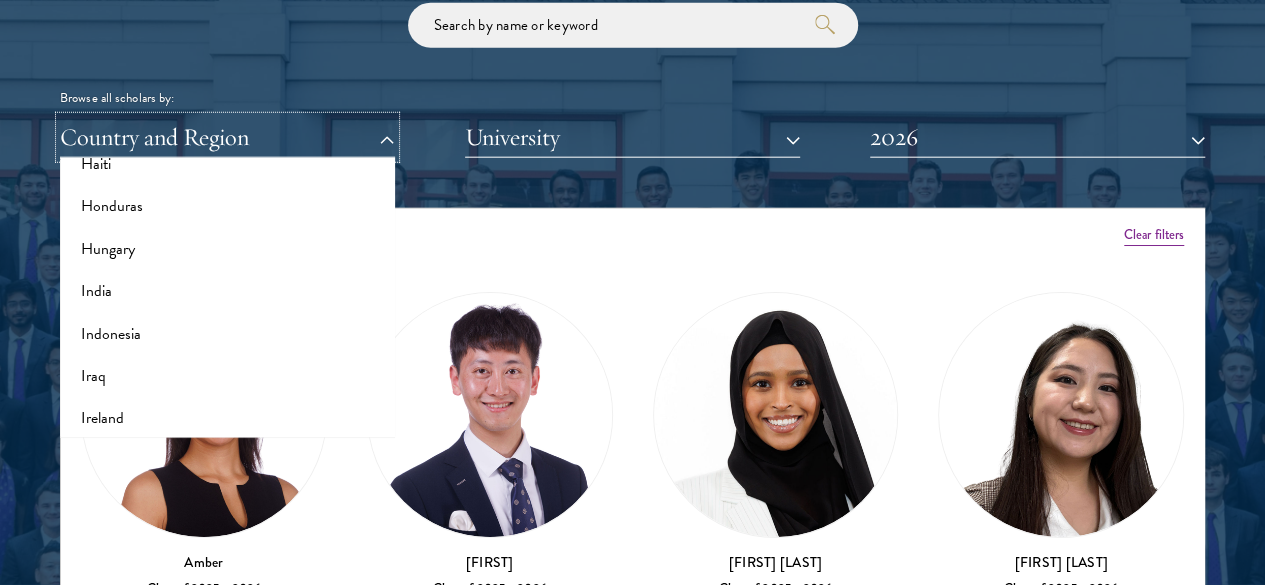 scroll, scrollTop: 1500, scrollLeft: 0, axis: vertical 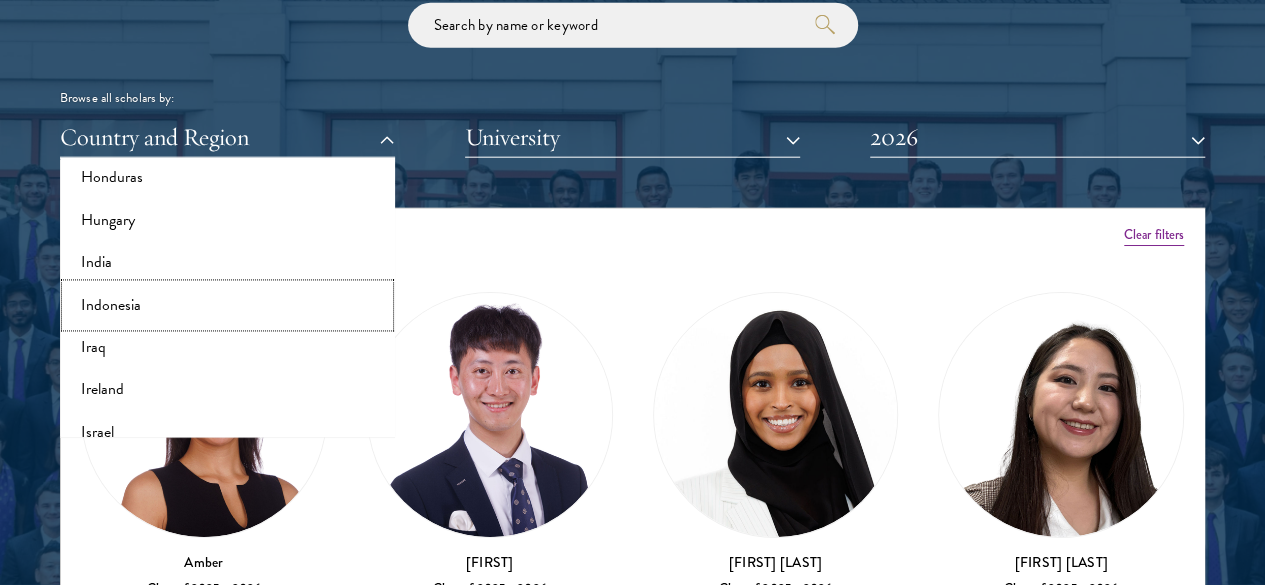 click on "Indonesia" at bounding box center (227, 306) 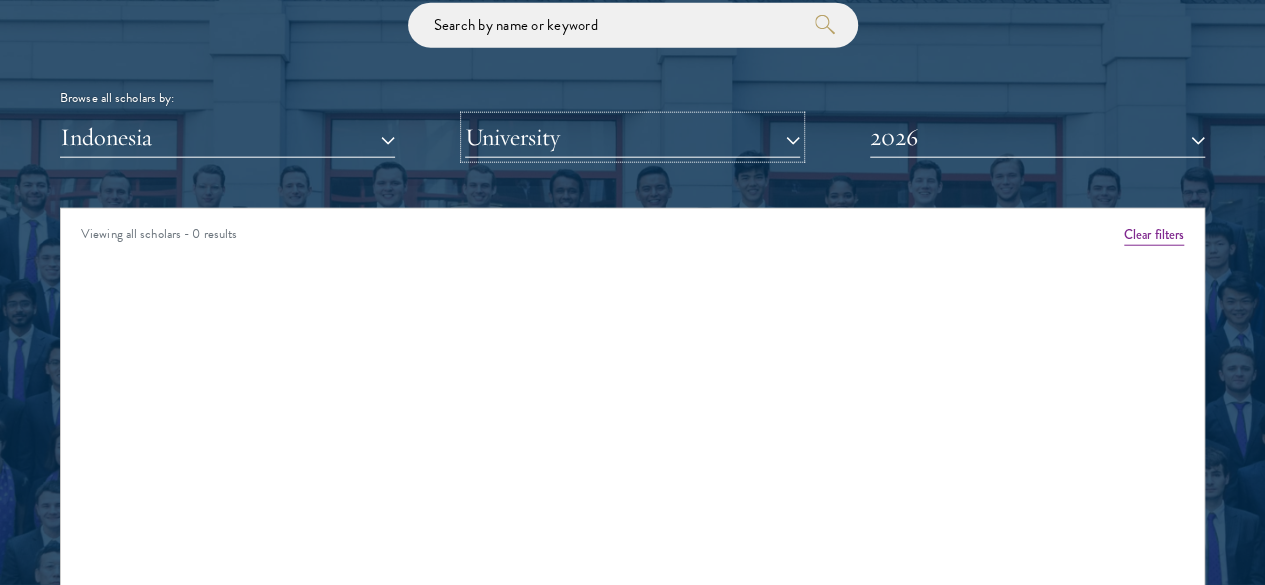 click on "University" at bounding box center (632, 137) 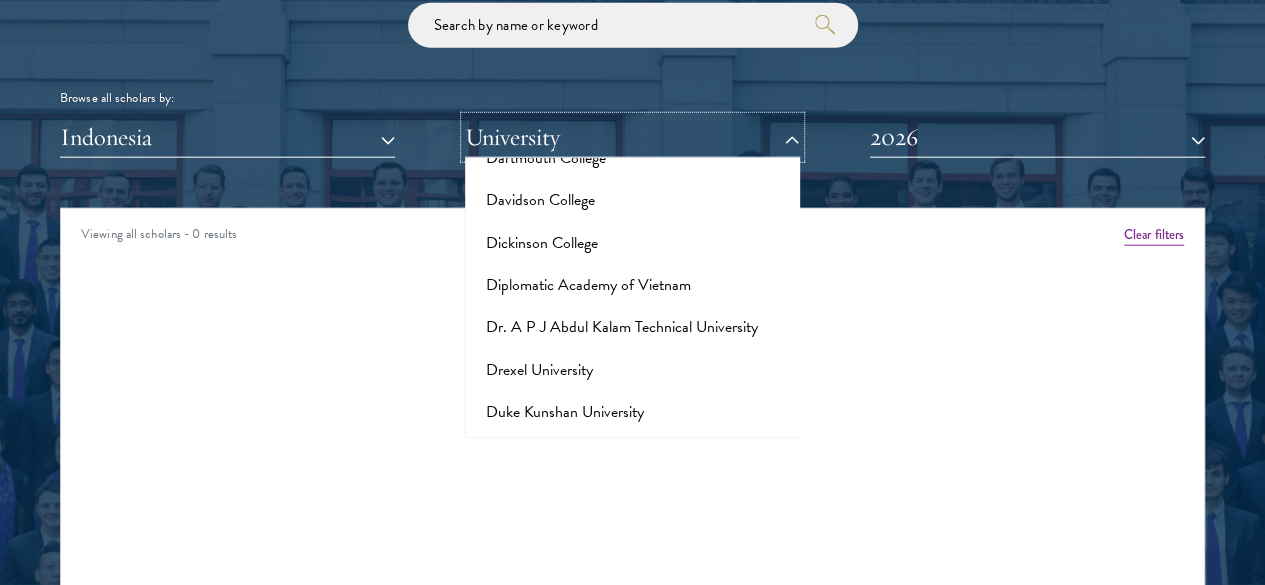 scroll, scrollTop: 3200, scrollLeft: 0, axis: vertical 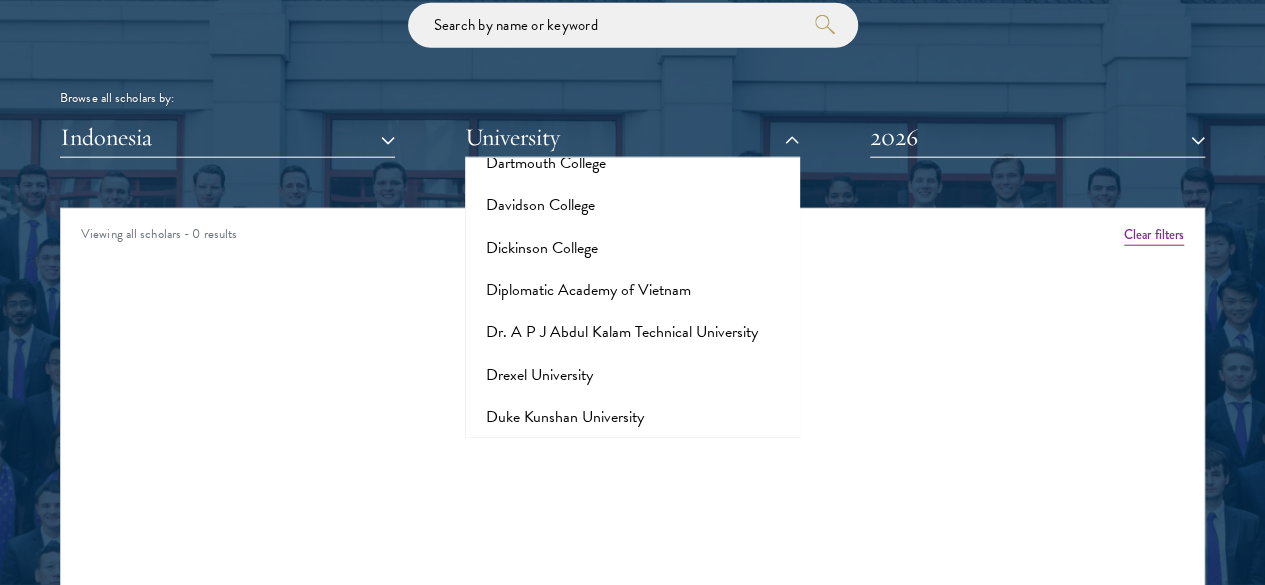 click on "Scholar Directory
Congratulations and welcome to the
Schwarzman Scholars Class of 2026!
Browse all scholars by:
Indonesia
All Countries and Regions
Afghanistan
Antigua and Barbuda
Argentina
Armenia
Australia
Austria
Azerbaijan
Bangladesh
Belarus
Benin
Bosnia and Herzegovina
Botswana
Brazil
Burkina Faso
Burundi
Cameroon
Canada
Chile
China
Colombia
Cote D'Ivoire
Croatia
Denmark" at bounding box center [632, 310] 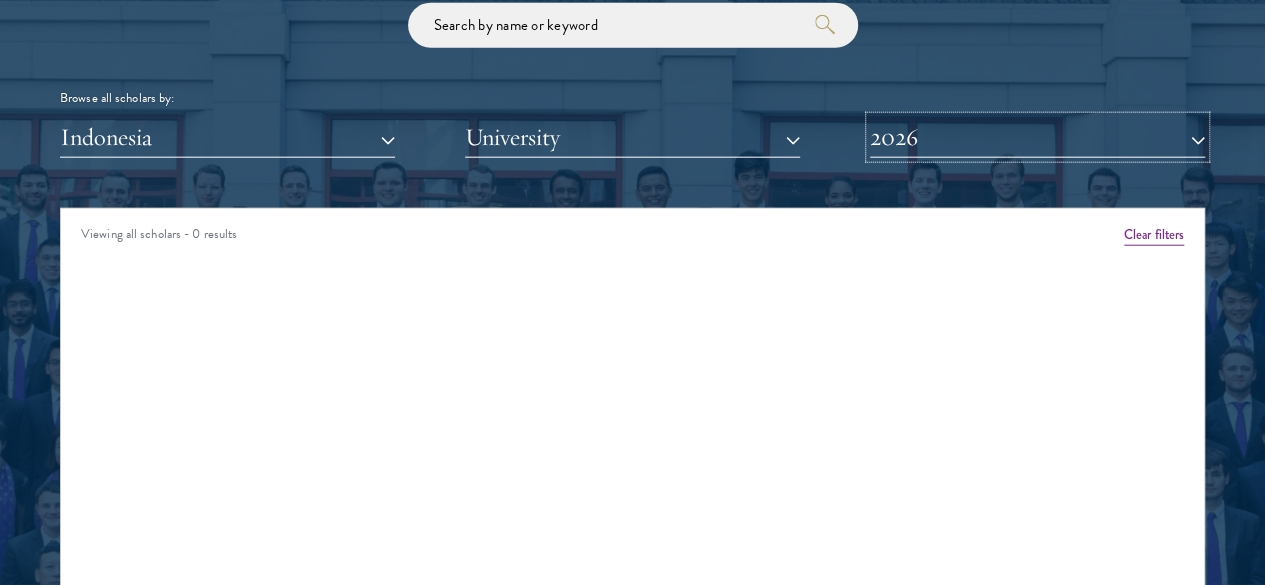 click on "2026" at bounding box center [1037, 137] 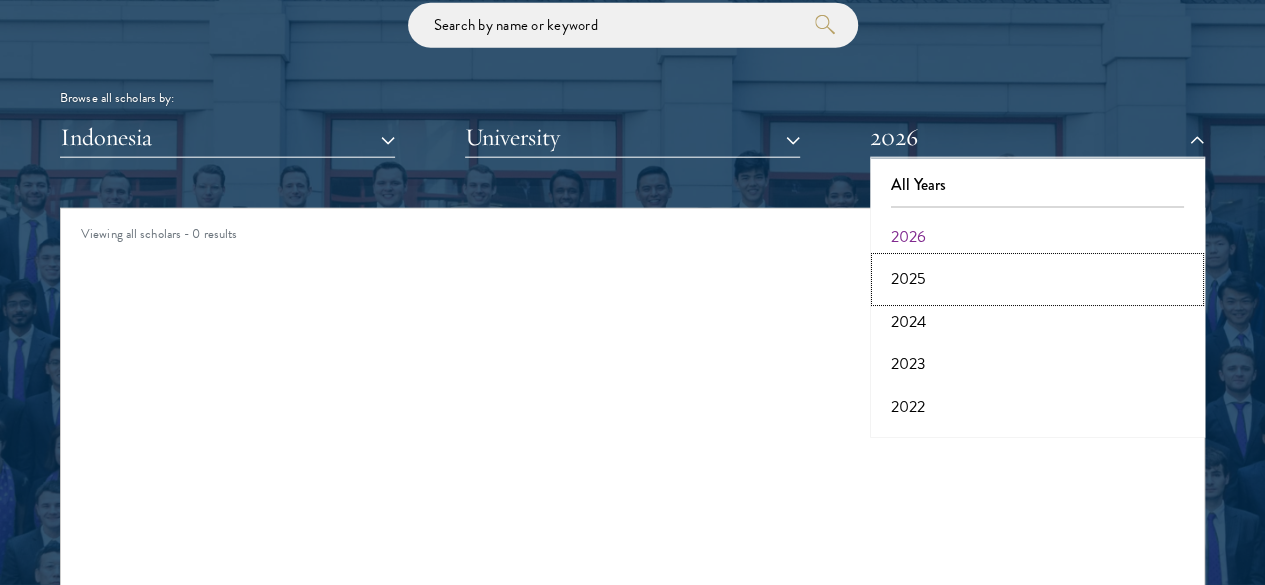 click on "2025" at bounding box center [1037, 279] 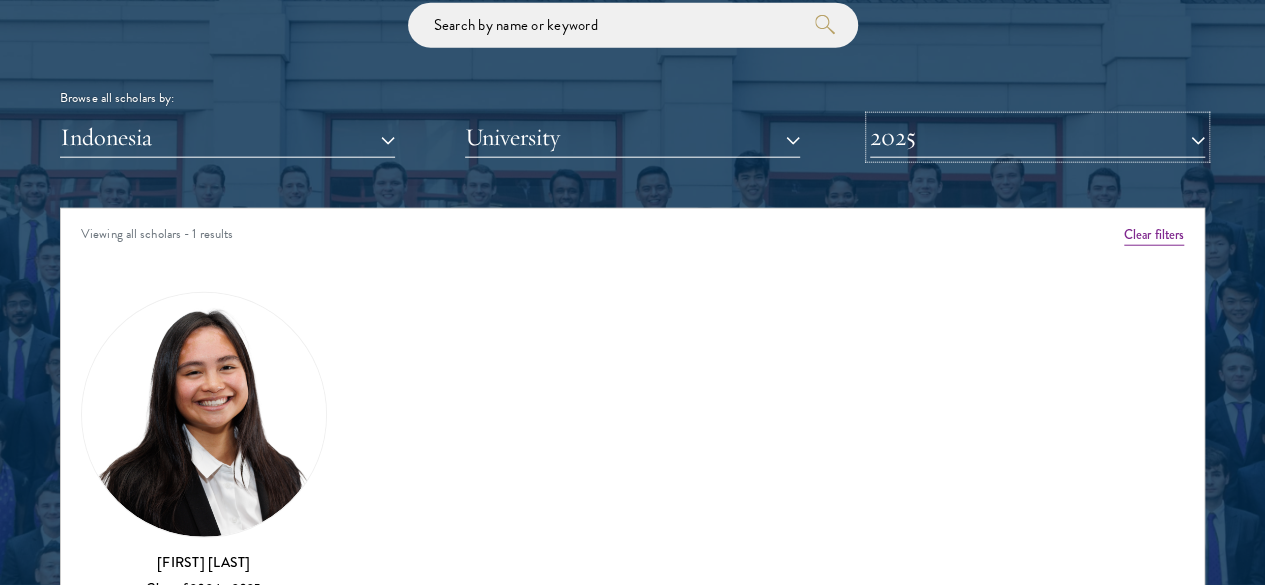 click on "2025" at bounding box center (1037, 137) 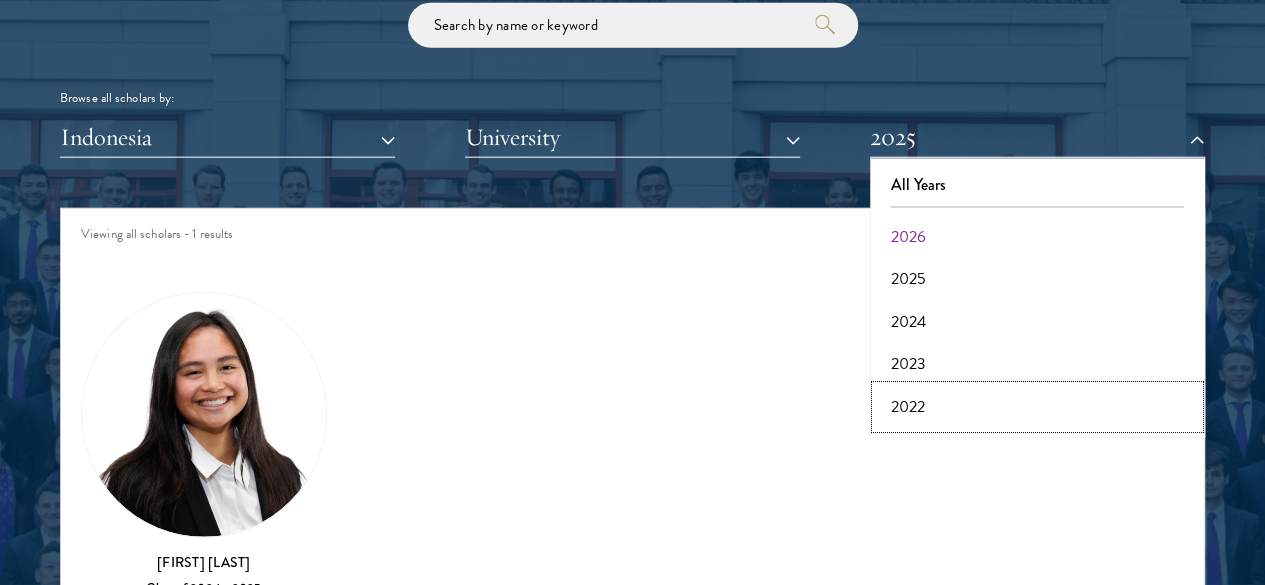 click on "2022" at bounding box center [1037, 407] 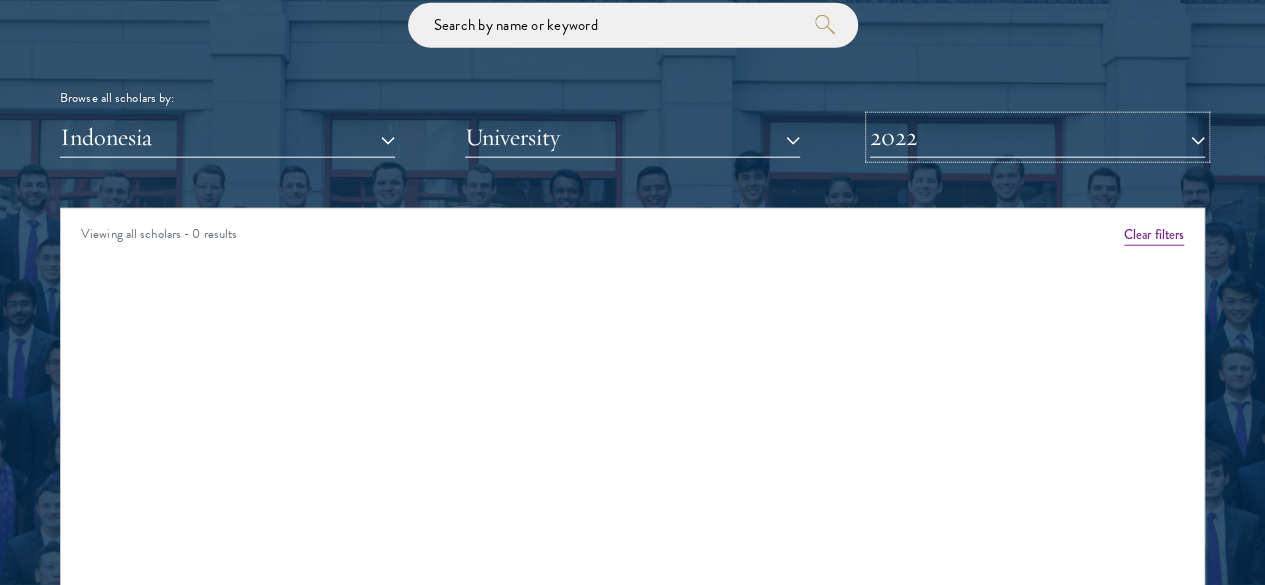 click on "2022" at bounding box center (1037, 137) 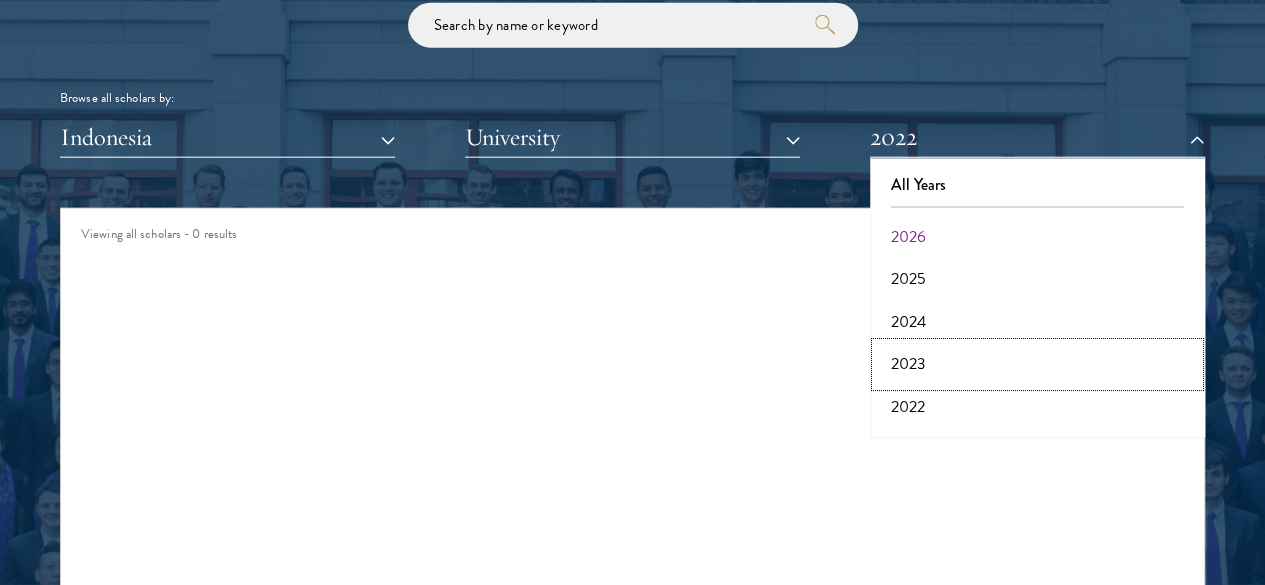 click on "2023" at bounding box center [1037, 364] 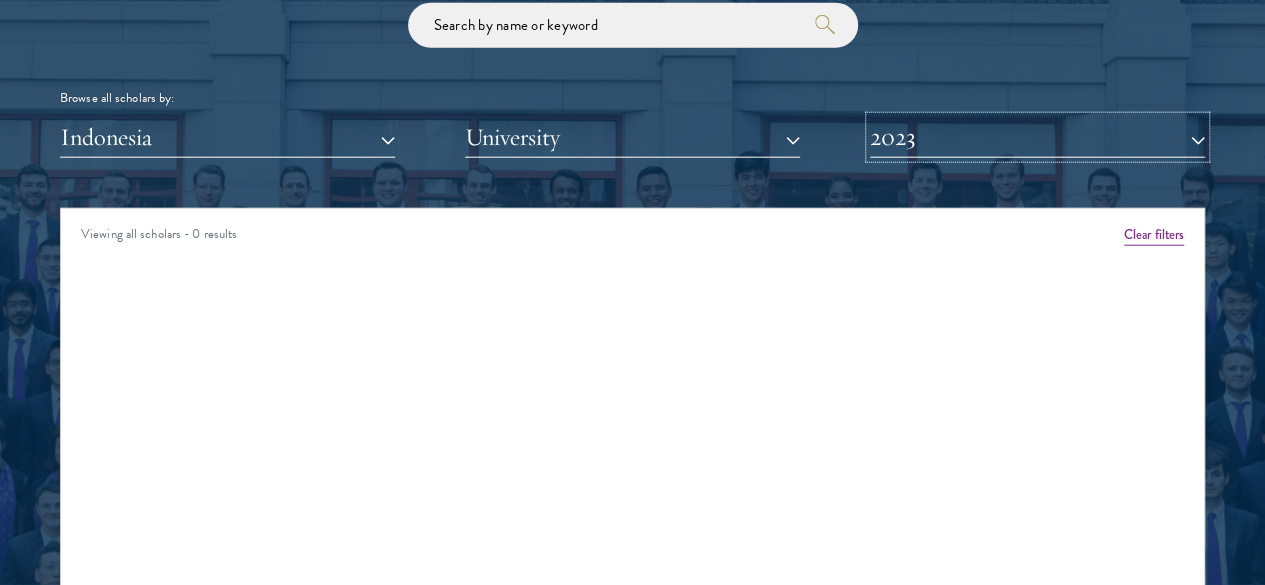 click on "2023" at bounding box center (1037, 137) 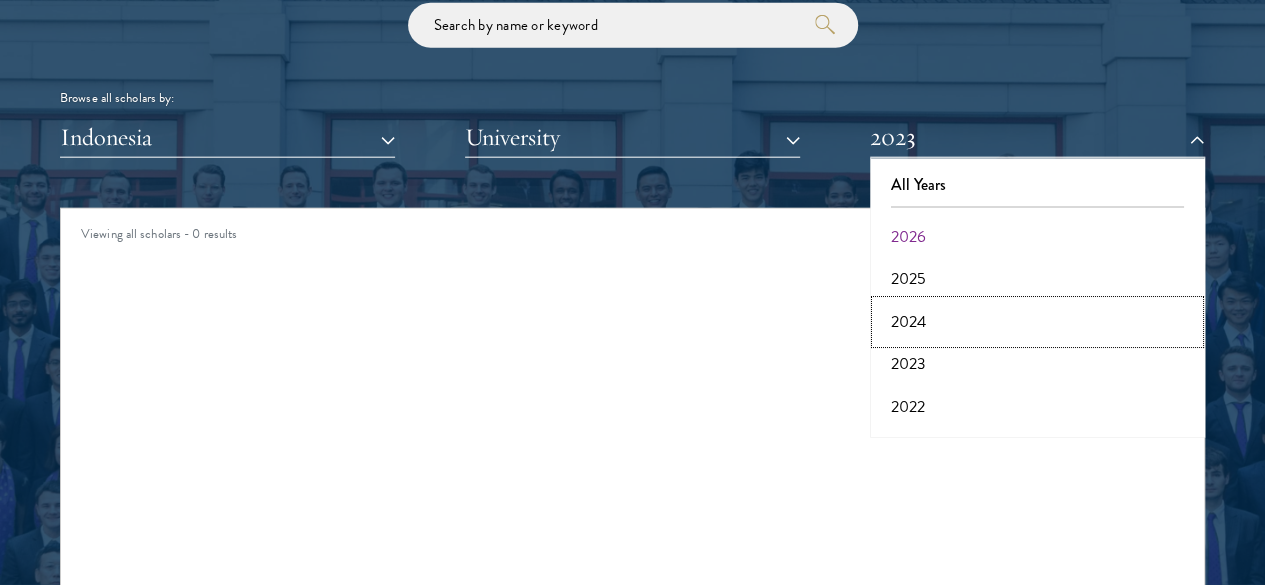 click on "2024" at bounding box center (1037, 322) 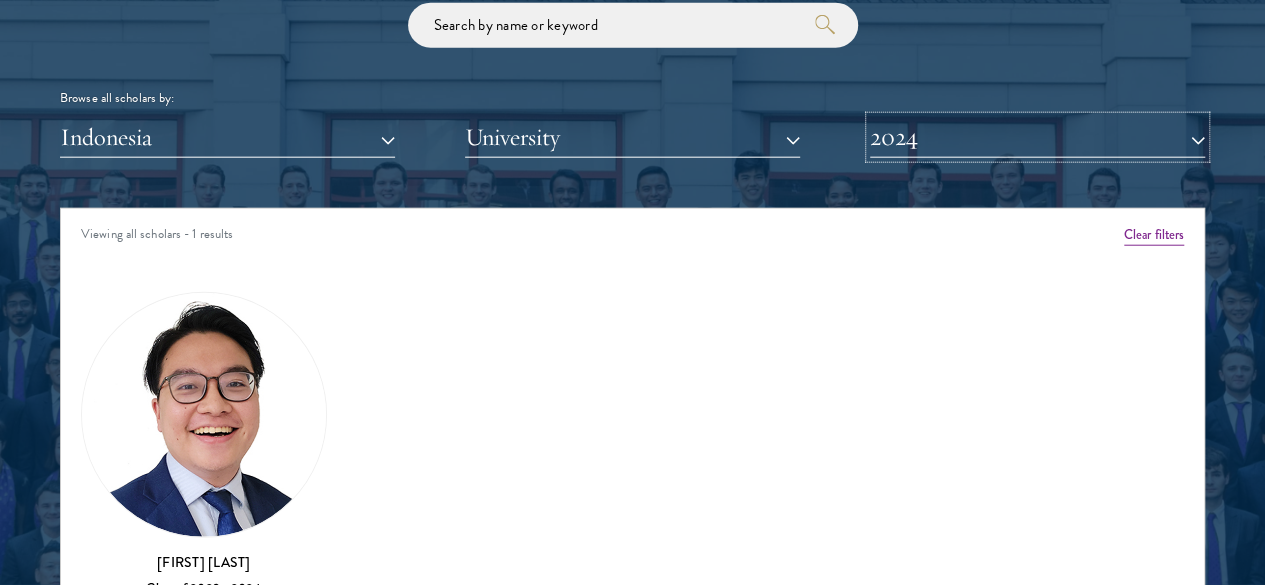 click on "2024" at bounding box center (1037, 137) 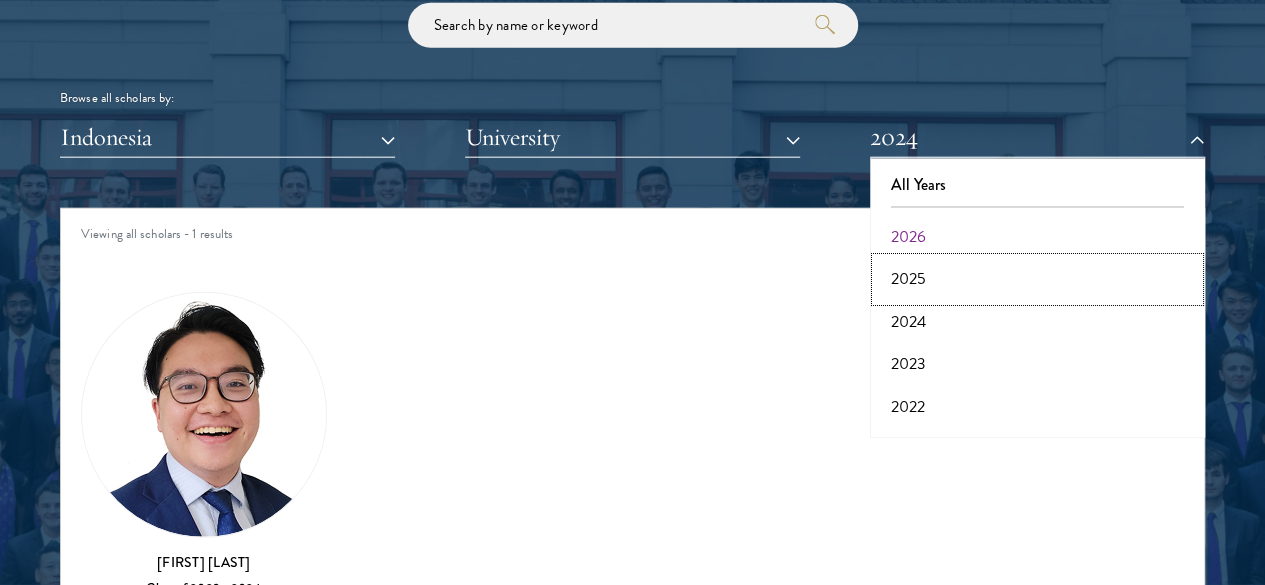 click on "2025" at bounding box center [1037, 279] 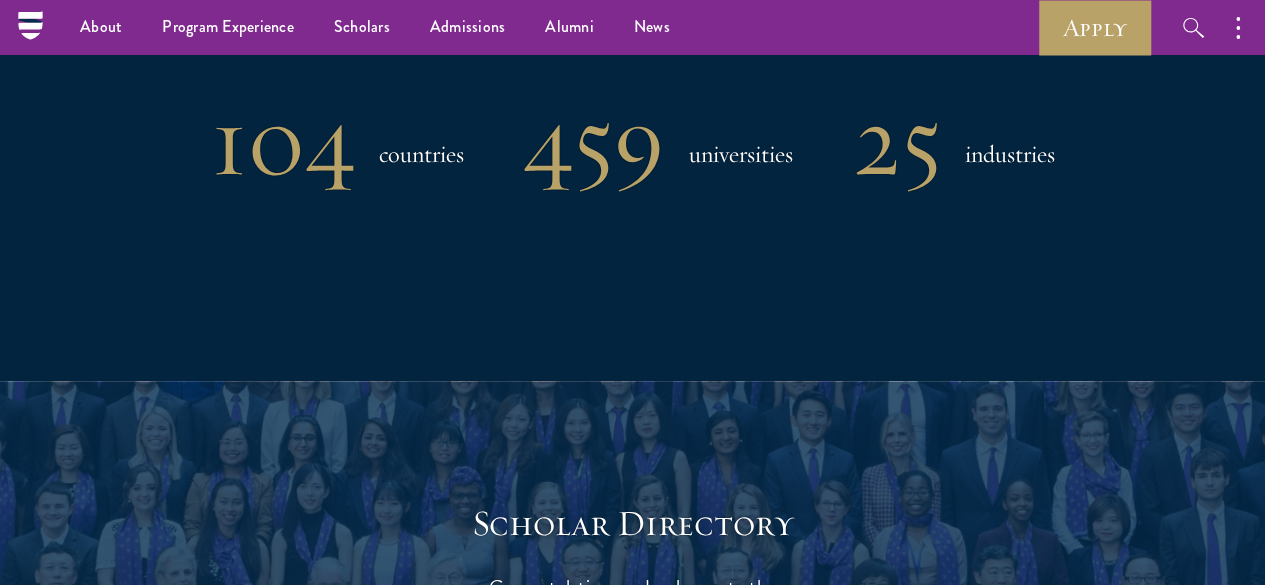 scroll, scrollTop: 1200, scrollLeft: 0, axis: vertical 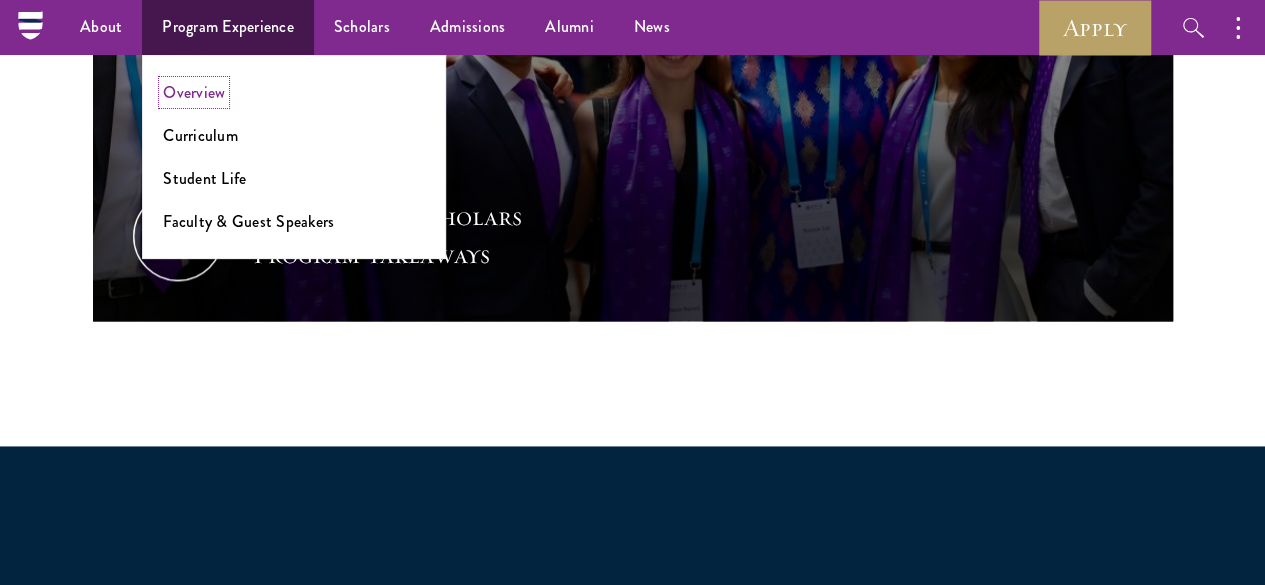 click on "Overview" at bounding box center (194, 92) 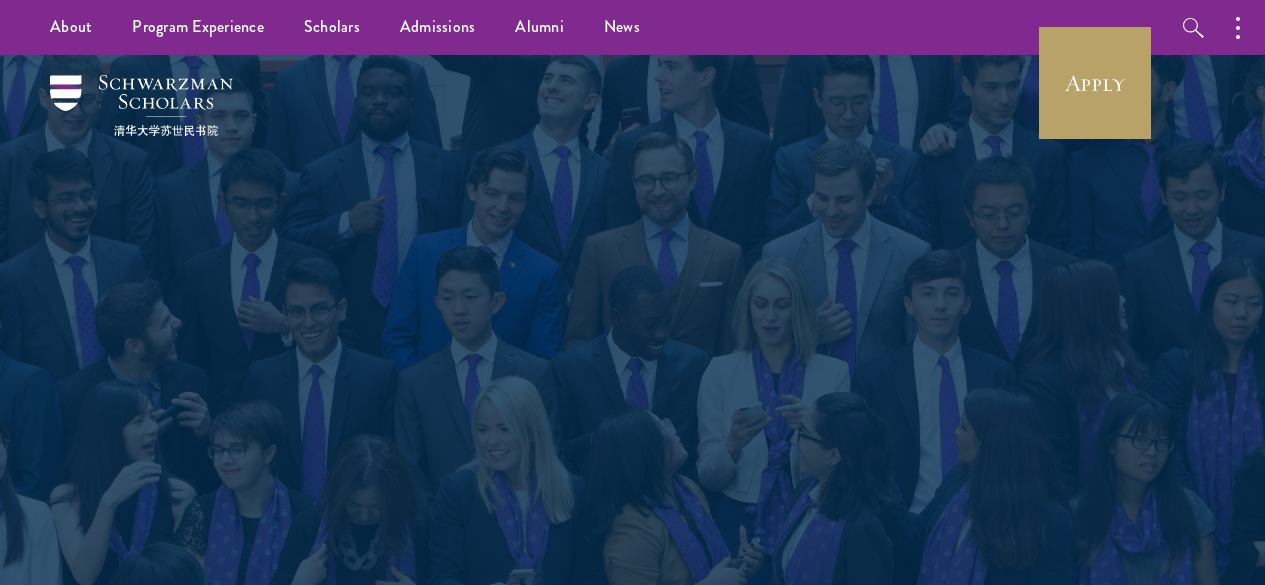 scroll, scrollTop: 0, scrollLeft: 0, axis: both 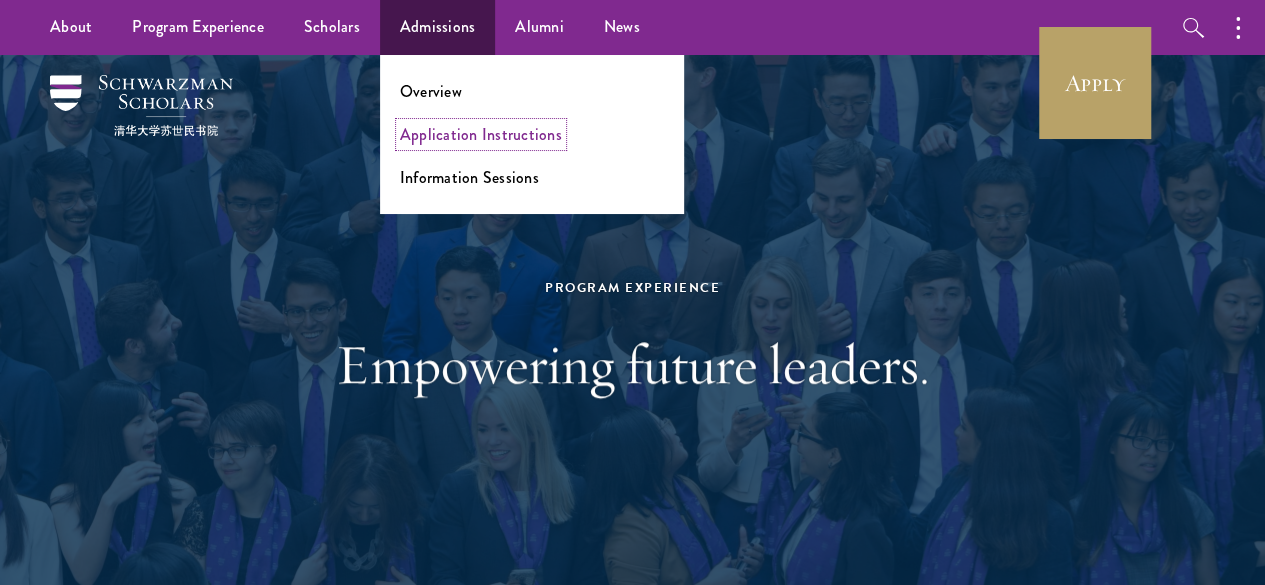 click on "Application Instructions" at bounding box center (481, 134) 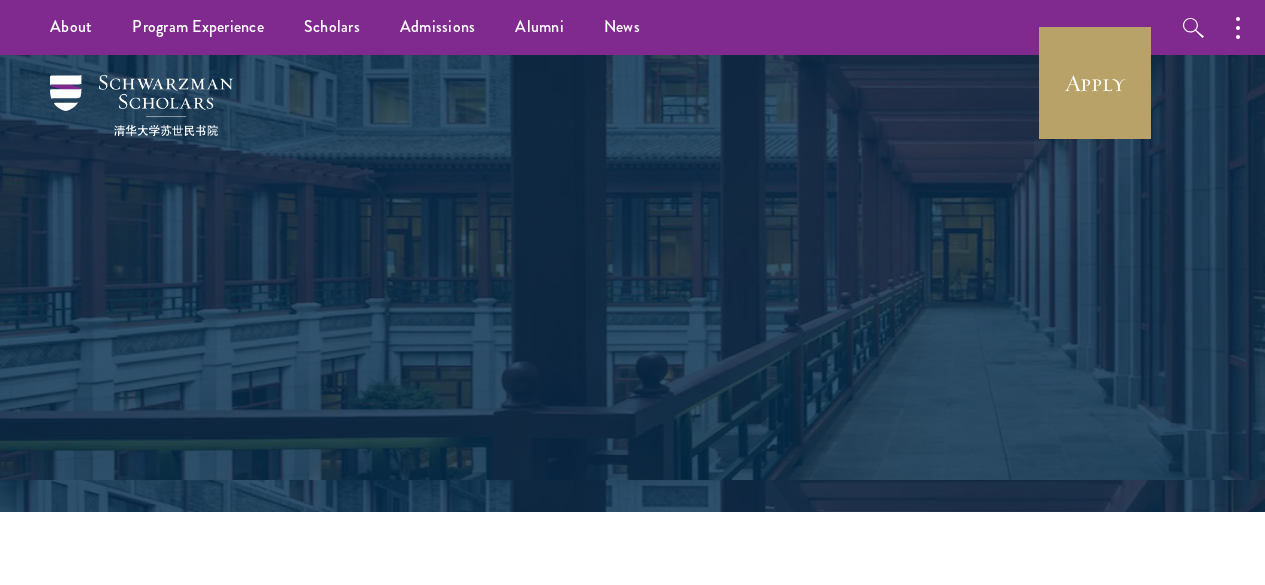 scroll, scrollTop: 0, scrollLeft: 0, axis: both 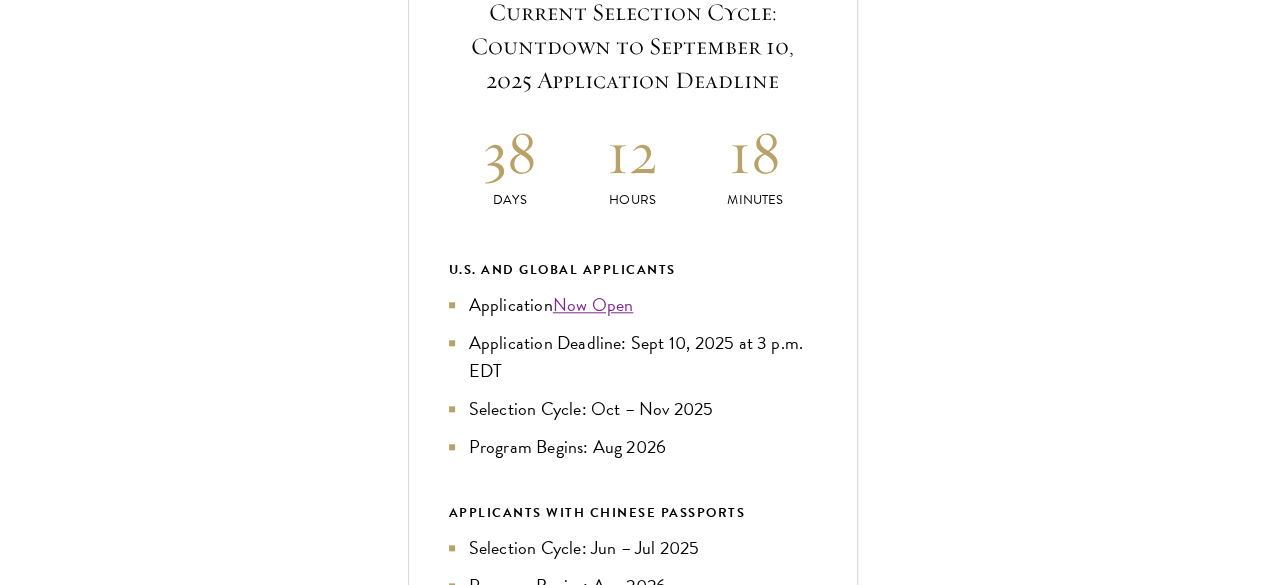 click on "Language Skills" at bounding box center (643, 1328) 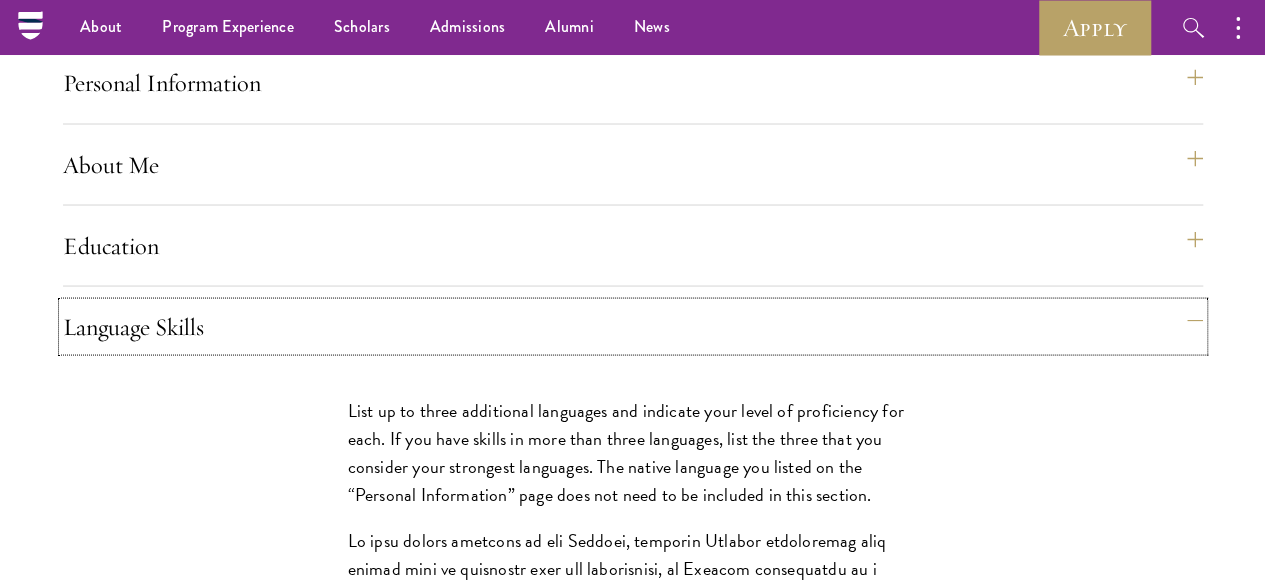 scroll, scrollTop: 1800, scrollLeft: 0, axis: vertical 